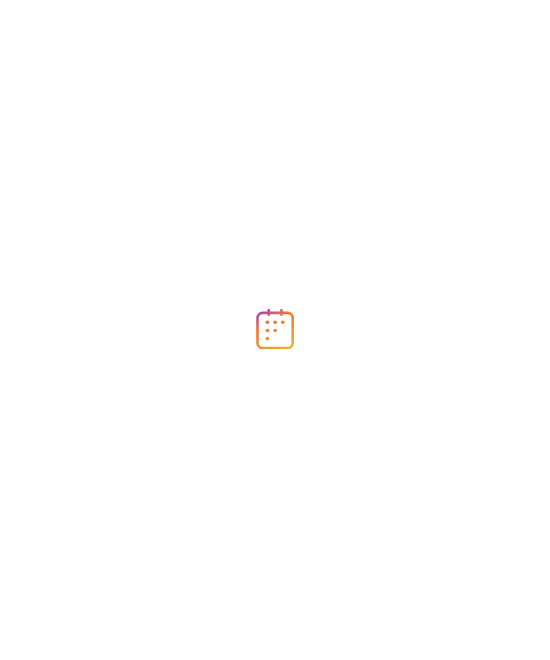 scroll, scrollTop: 0, scrollLeft: 0, axis: both 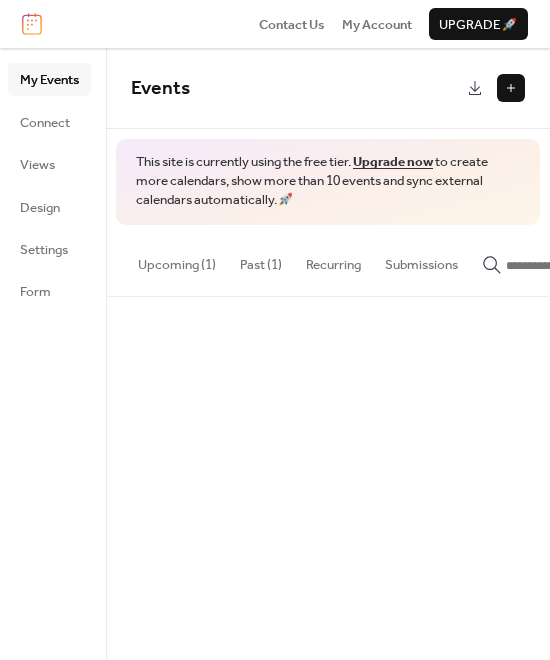 click on "Upcoming (1)" at bounding box center [177, 260] 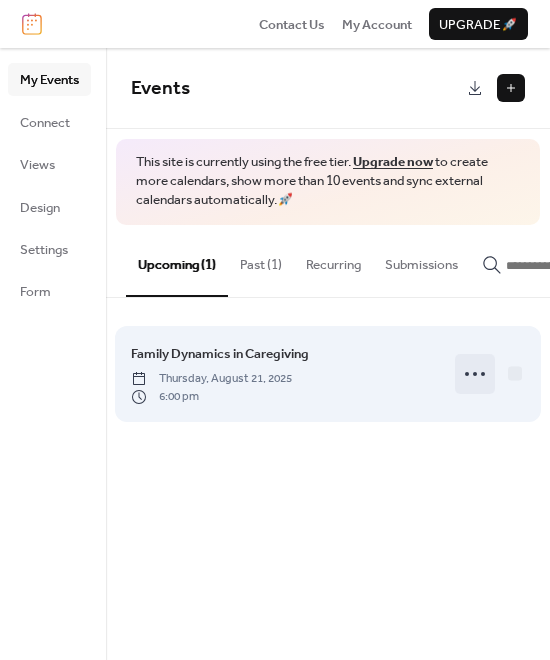 click 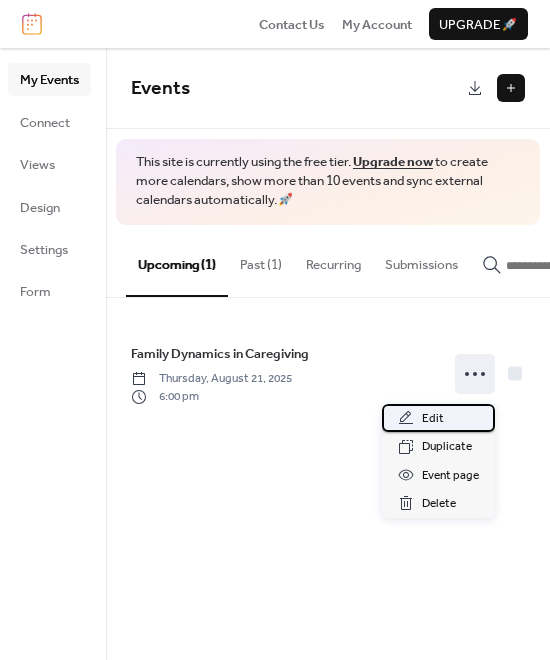 click on "Edit" at bounding box center [438, 418] 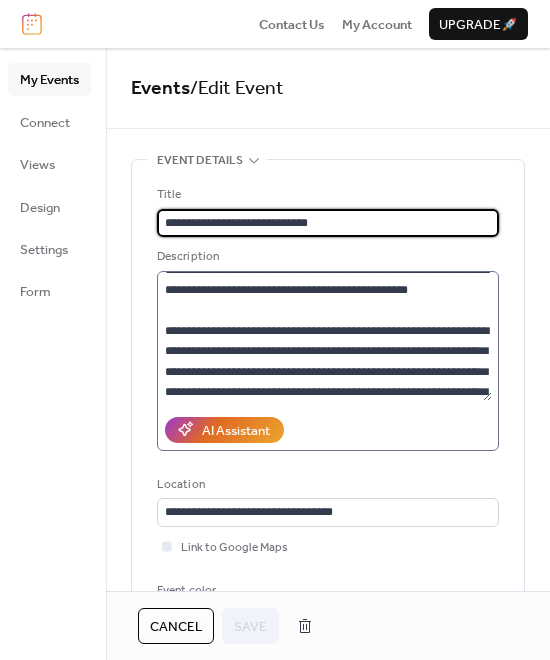 scroll, scrollTop: 0, scrollLeft: 0, axis: both 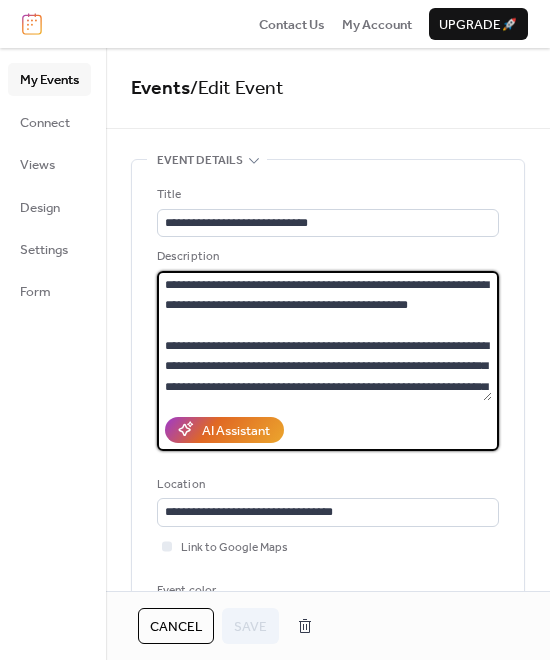 click on "**********" at bounding box center (324, 336) 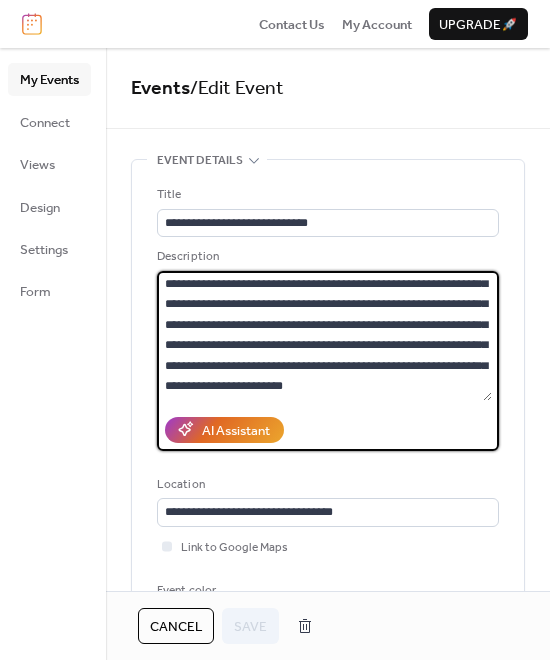 scroll, scrollTop: 244, scrollLeft: 0, axis: vertical 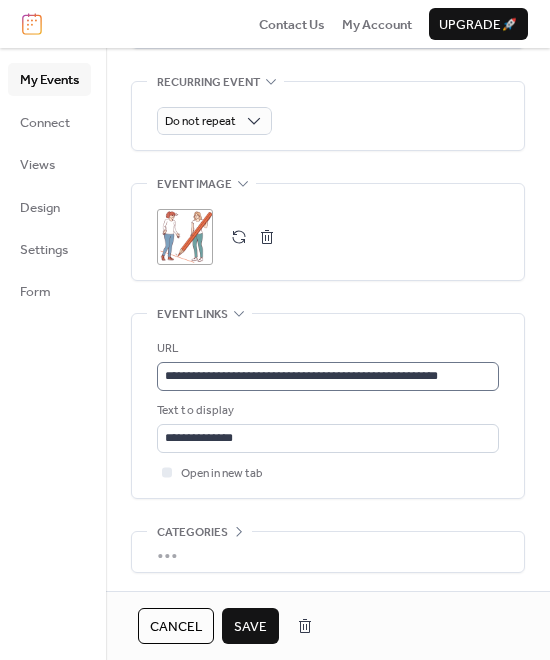 type on "**********" 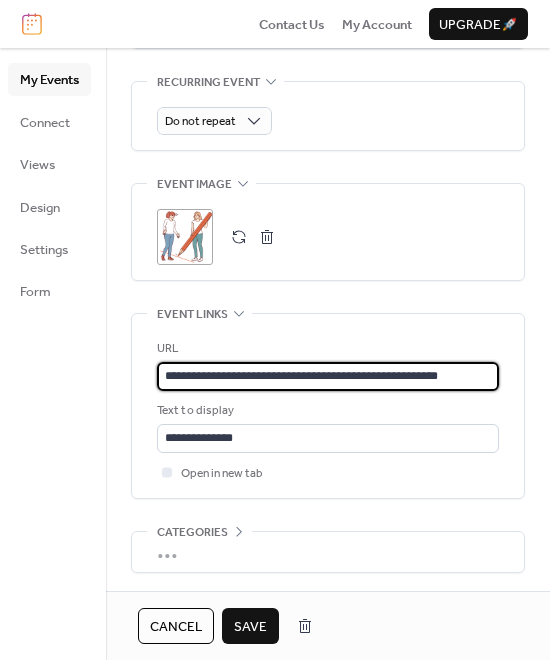 scroll, scrollTop: 0, scrollLeft: 0, axis: both 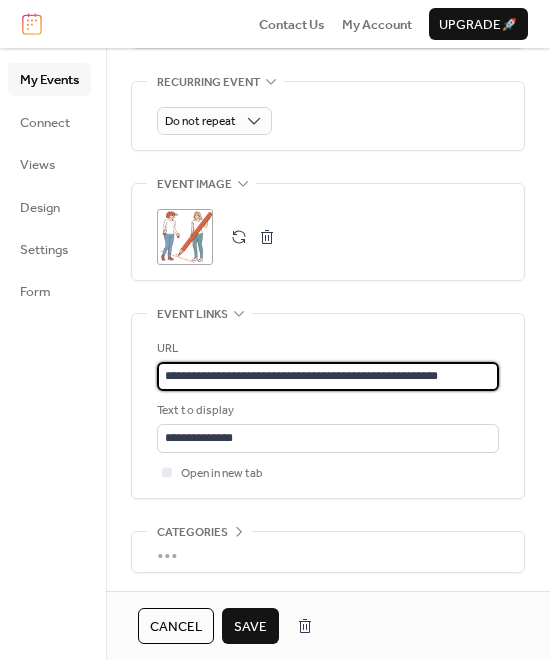 drag, startPoint x: 164, startPoint y: 373, endPoint x: 585, endPoint y: 391, distance: 421.3846 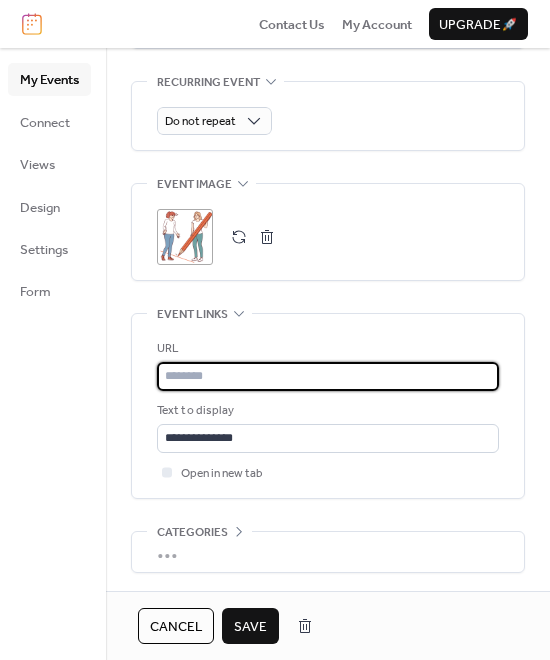 scroll, scrollTop: 0, scrollLeft: 0, axis: both 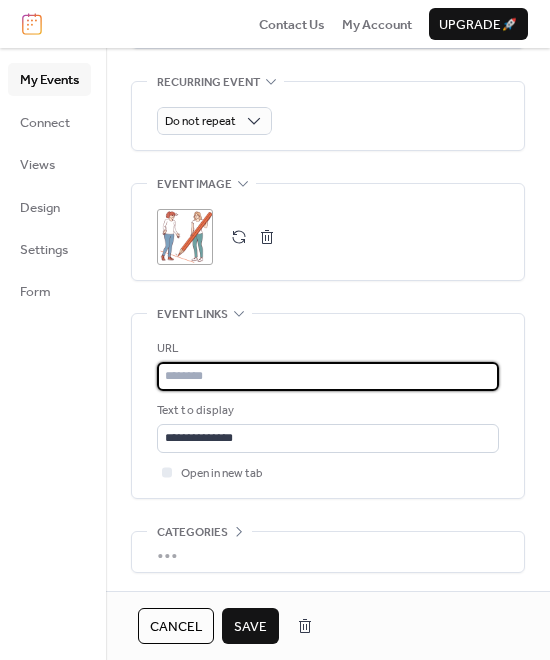 paste on "**********" 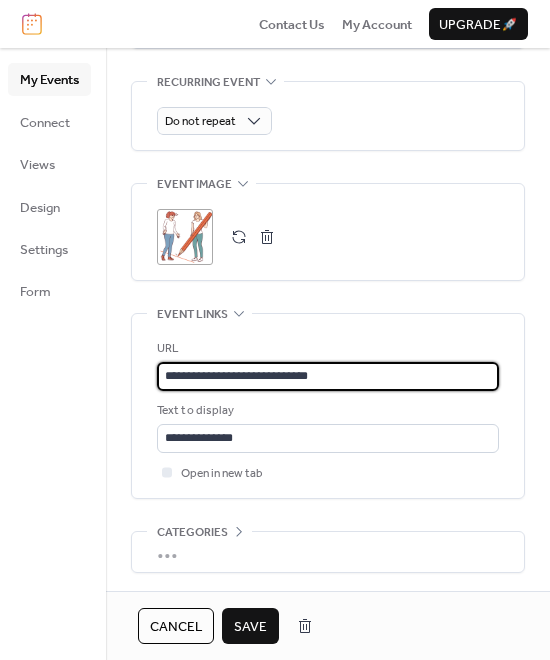 type on "**********" 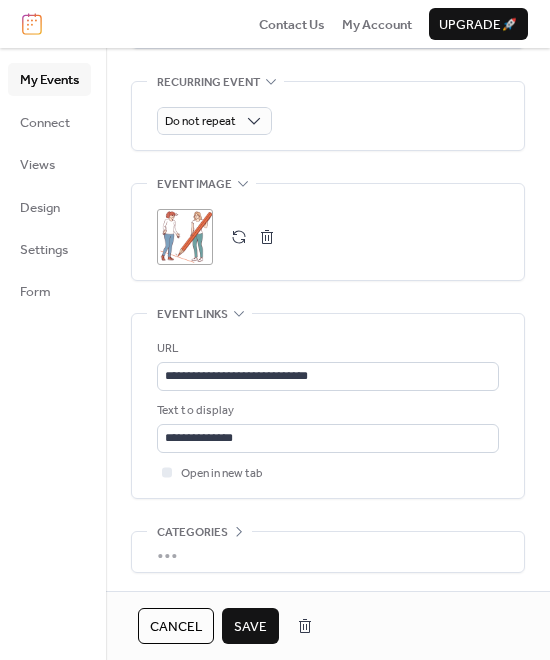 click on "Save" at bounding box center (250, 627) 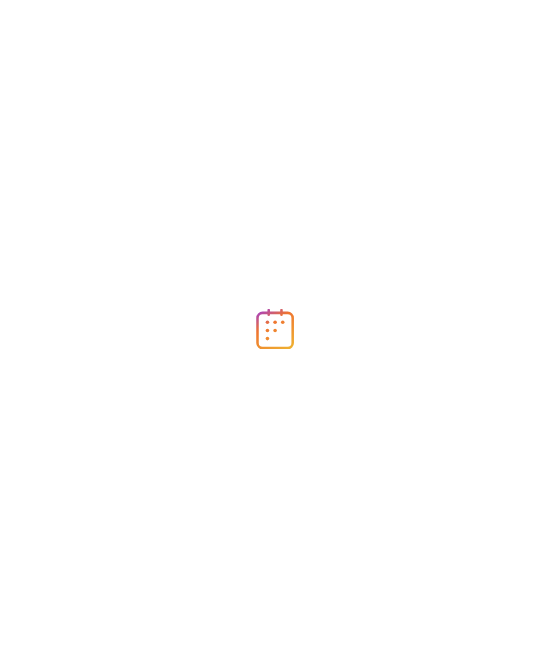 scroll, scrollTop: 0, scrollLeft: 0, axis: both 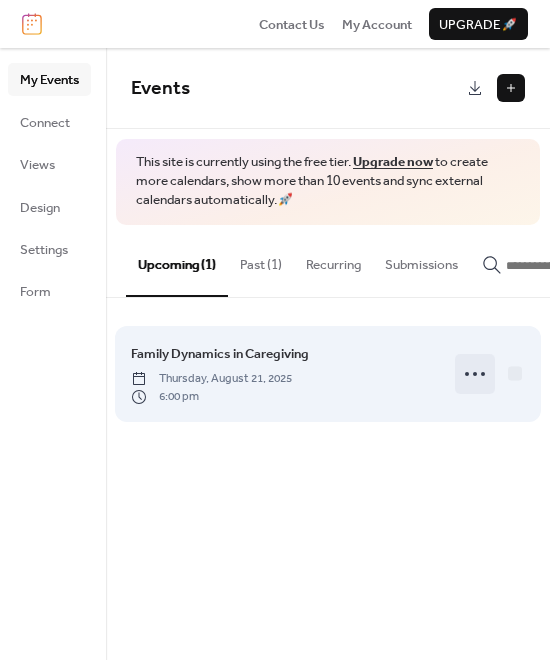 click 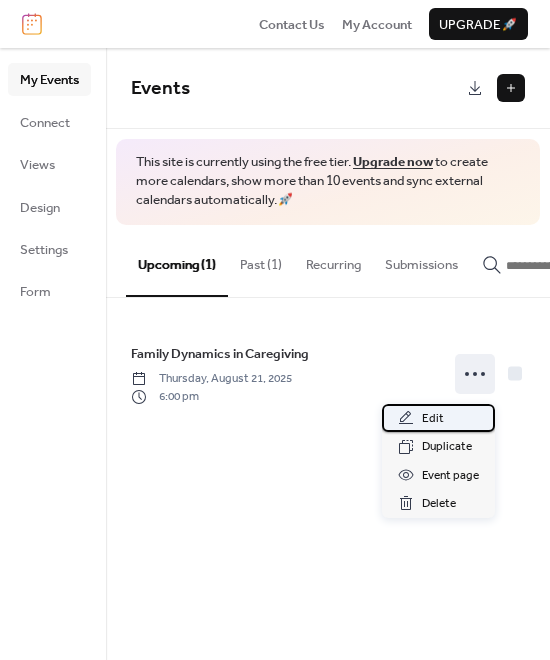 click on "Edit" at bounding box center [438, 418] 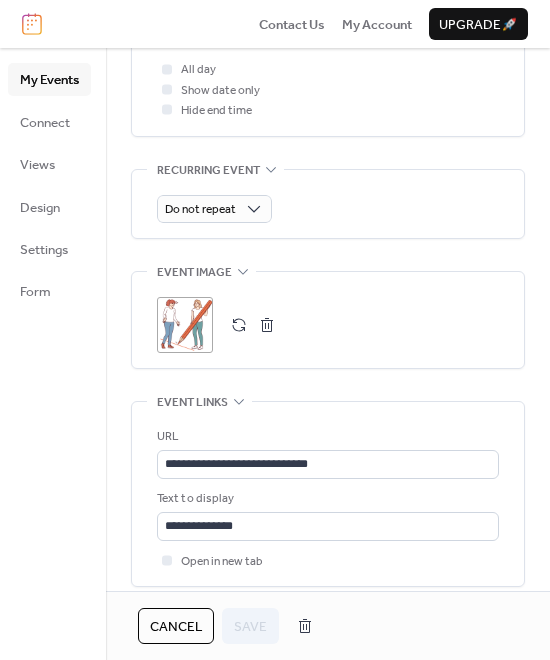 scroll, scrollTop: 841, scrollLeft: 0, axis: vertical 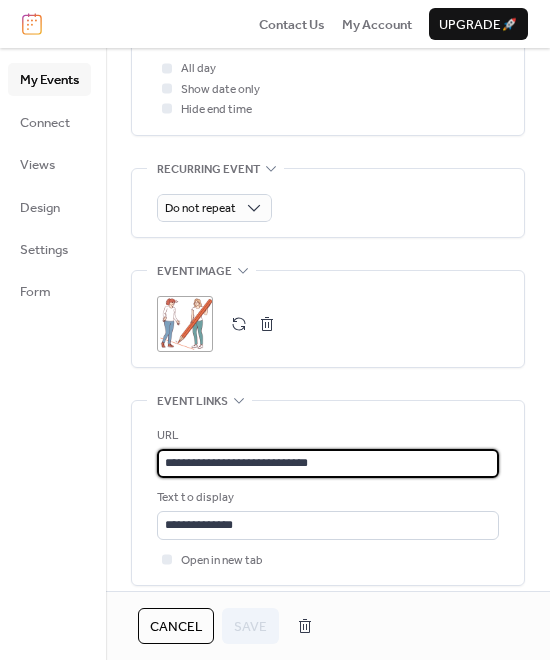 drag, startPoint x: 345, startPoint y: 463, endPoint x: 155, endPoint y: 463, distance: 190 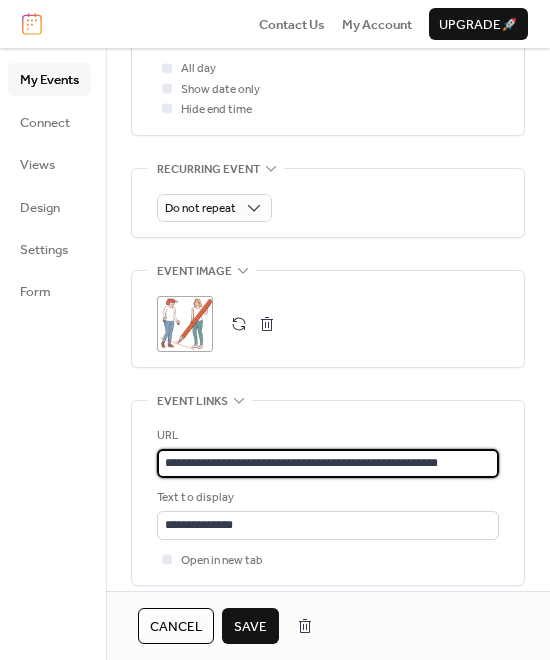 scroll, scrollTop: 0, scrollLeft: 12, axis: horizontal 